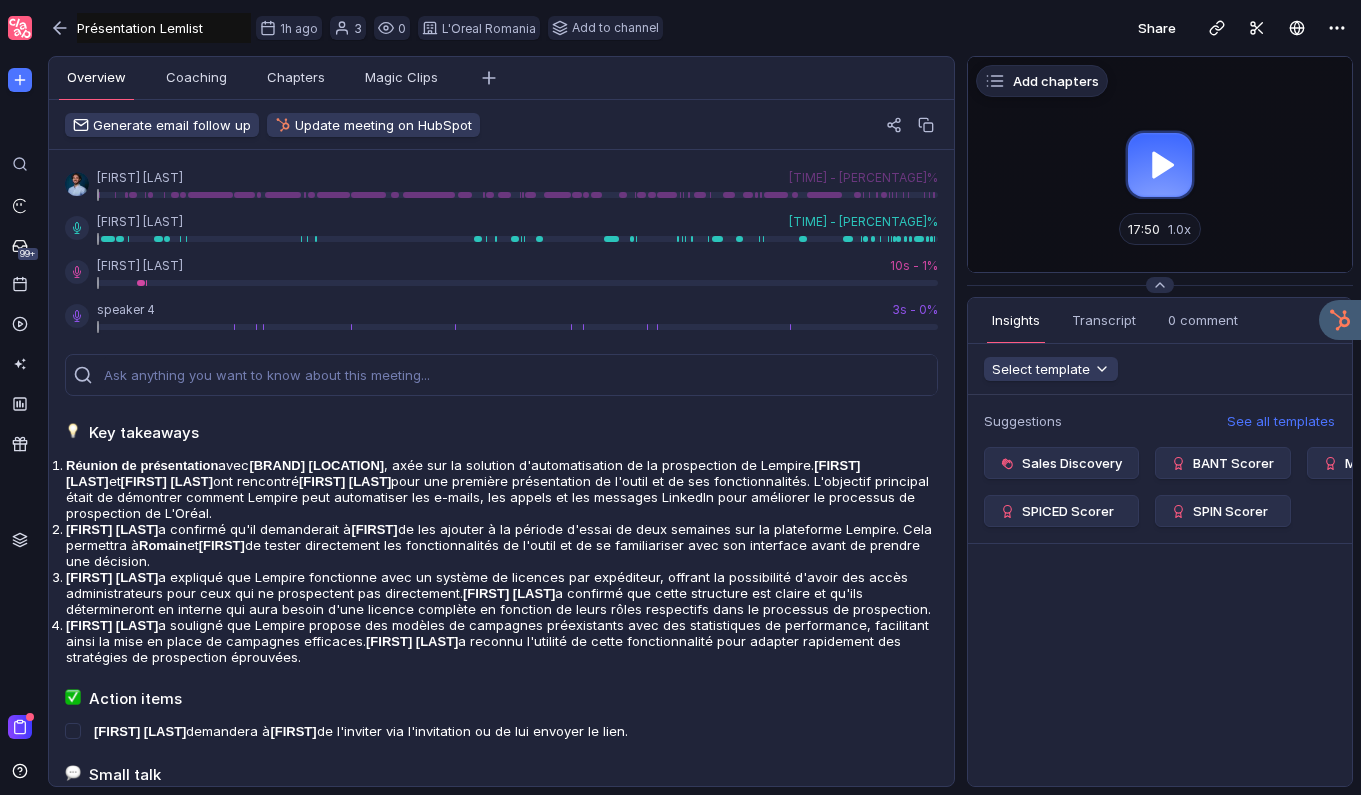 scroll, scrollTop: 0, scrollLeft: 0, axis: both 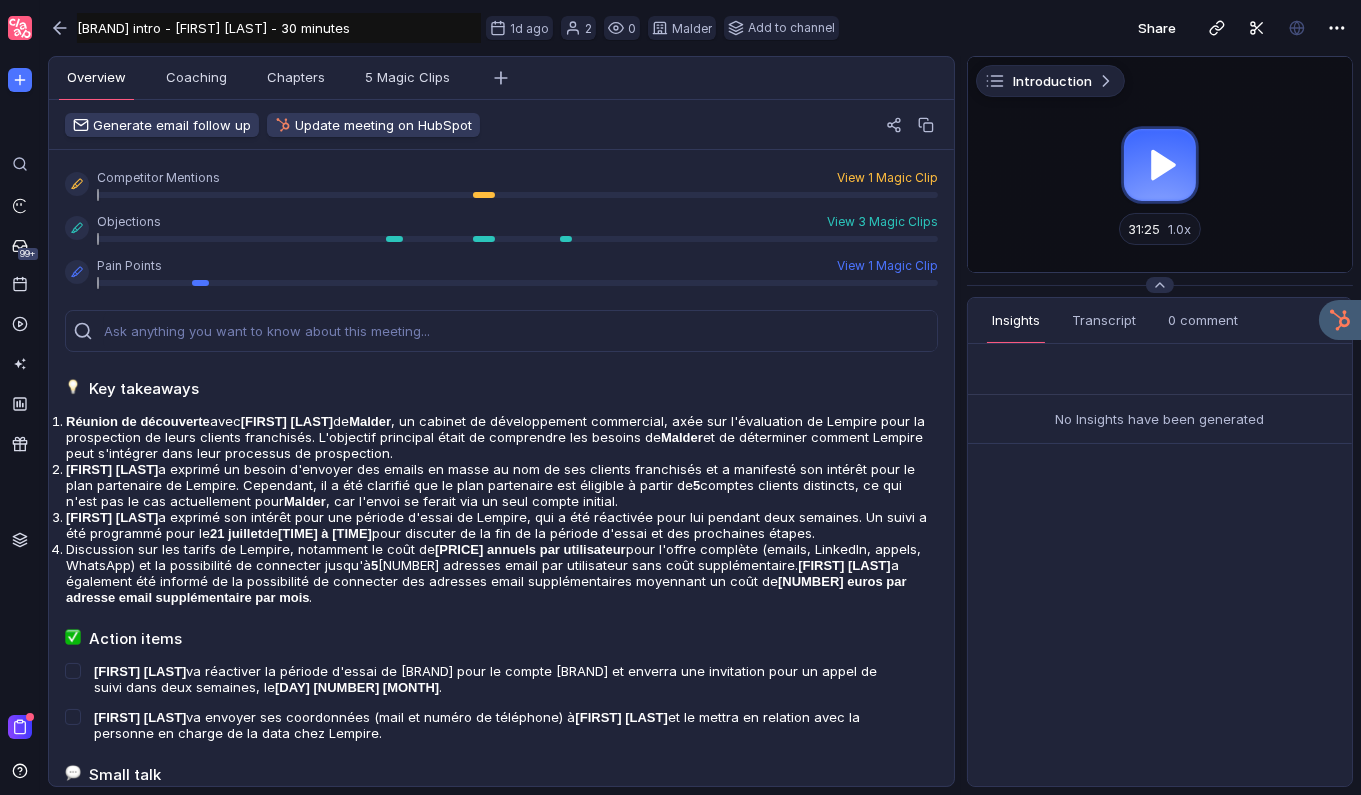 click at bounding box center [1160, 164] 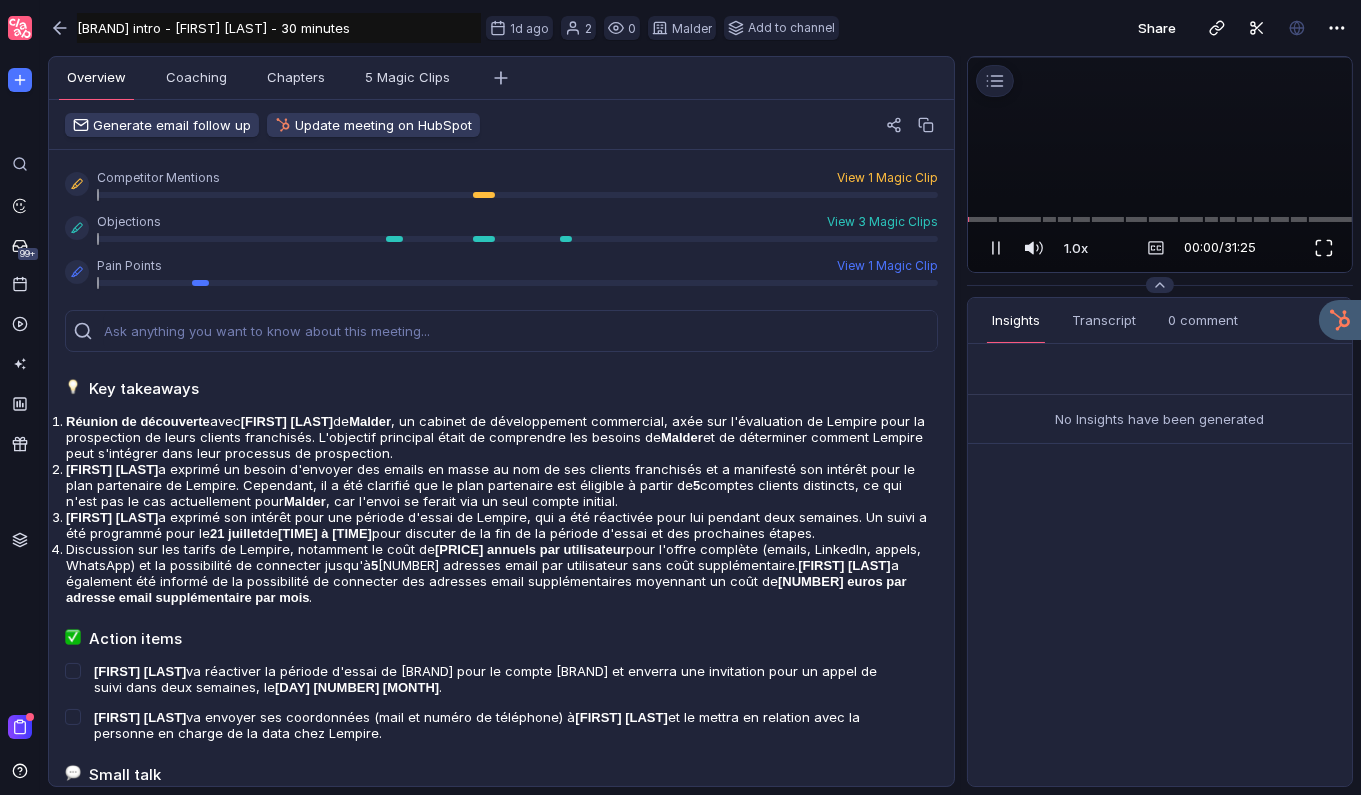 click at bounding box center (1324, 248) 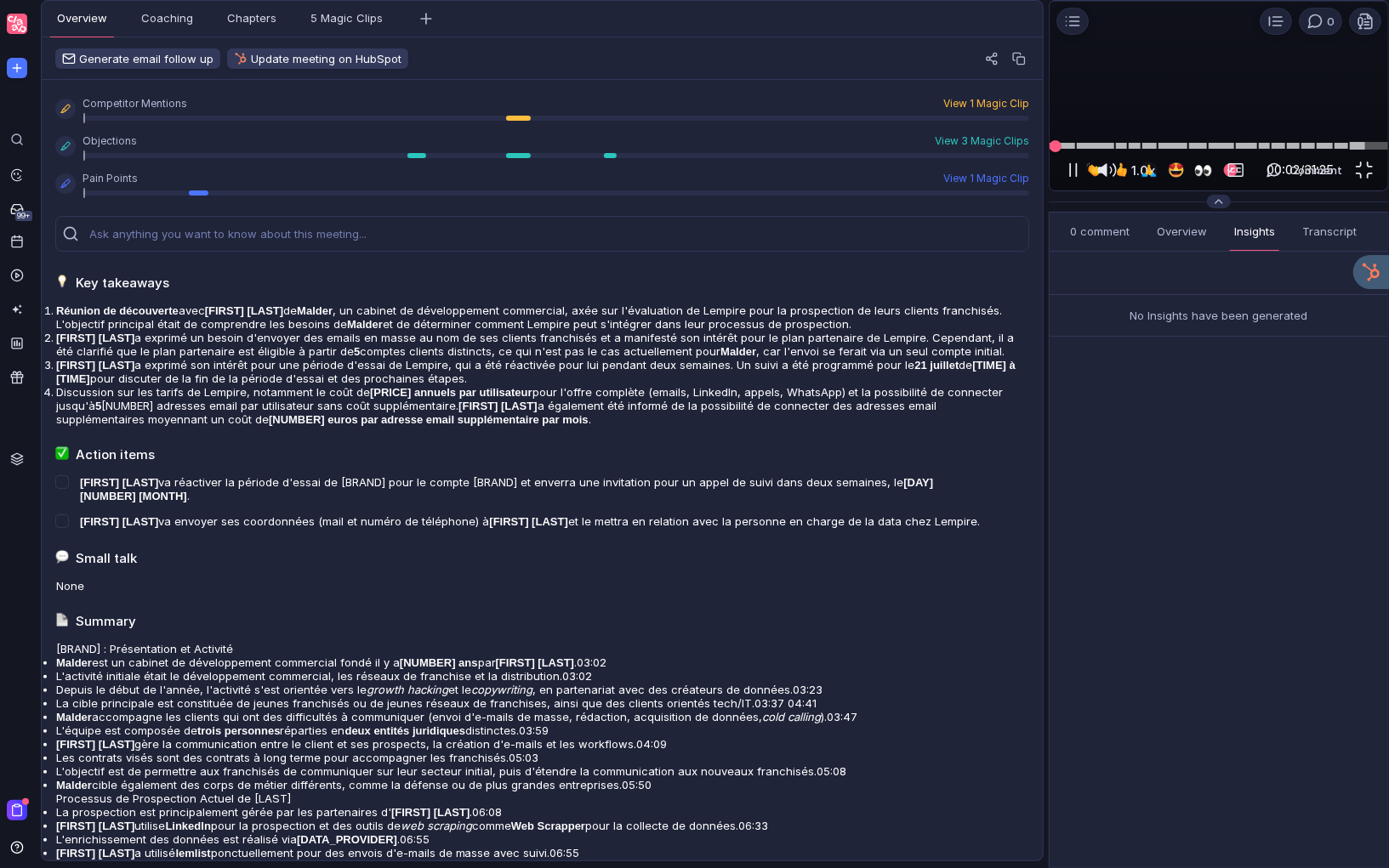 click at bounding box center [1219, 145] 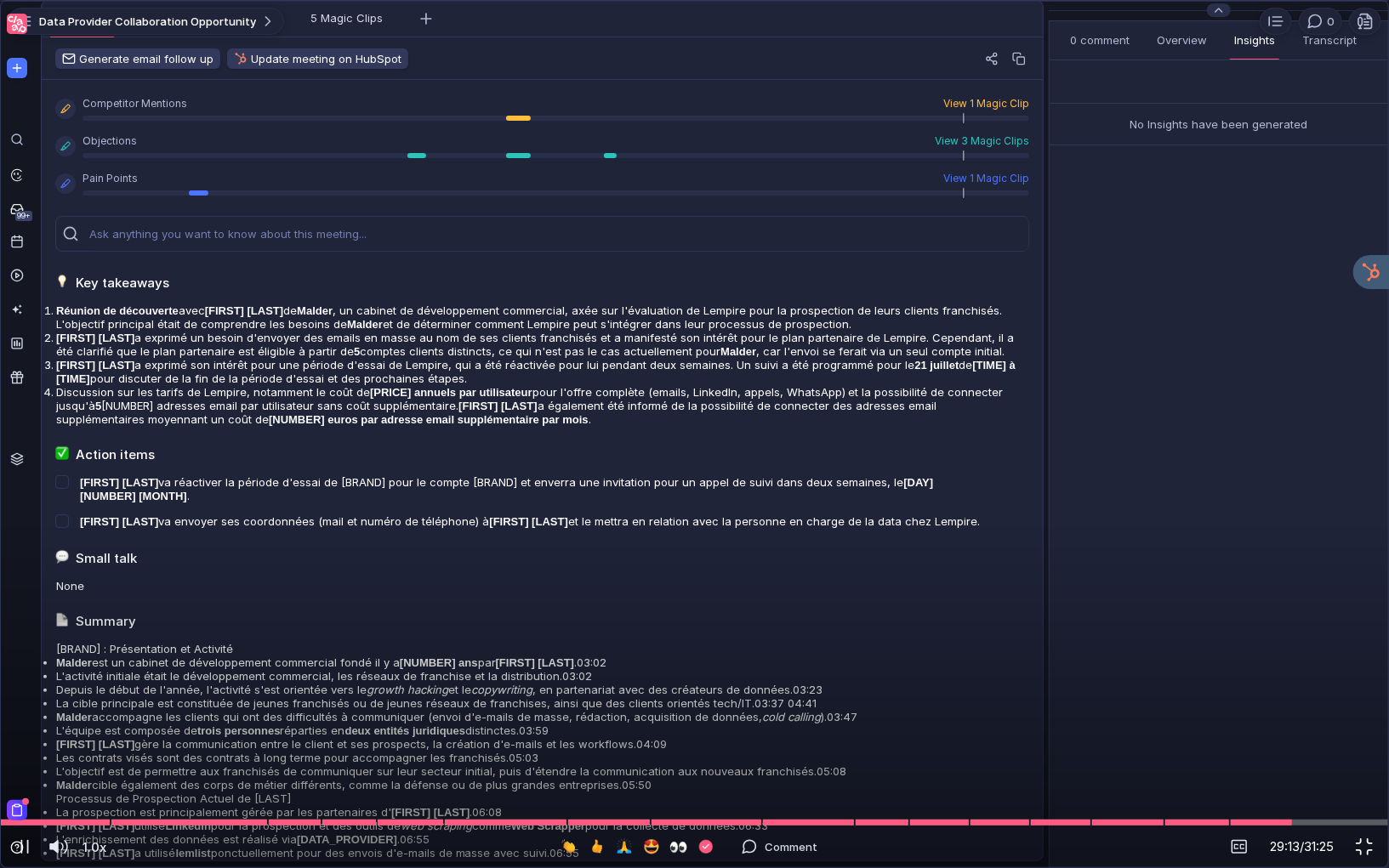 click at bounding box center (1364, 847) 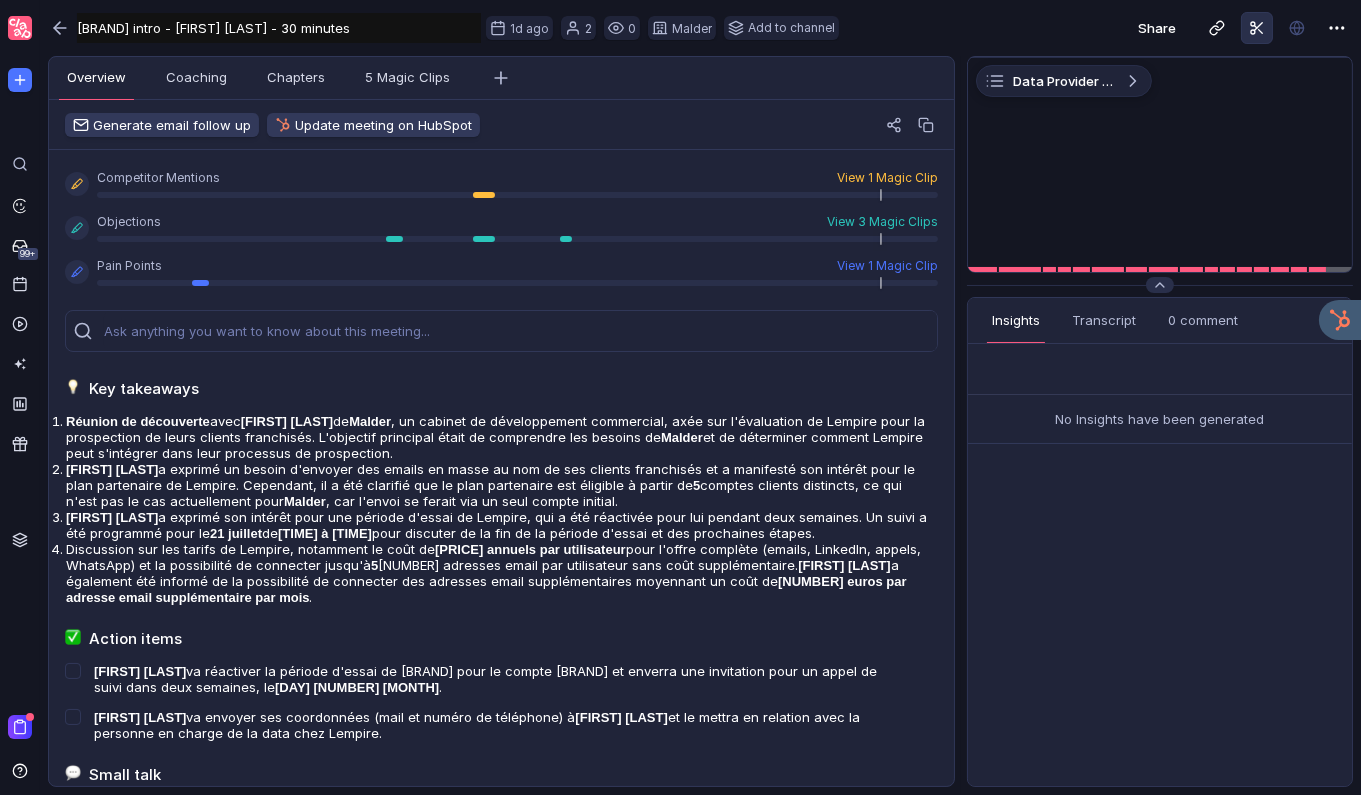 click at bounding box center [1257, 28] 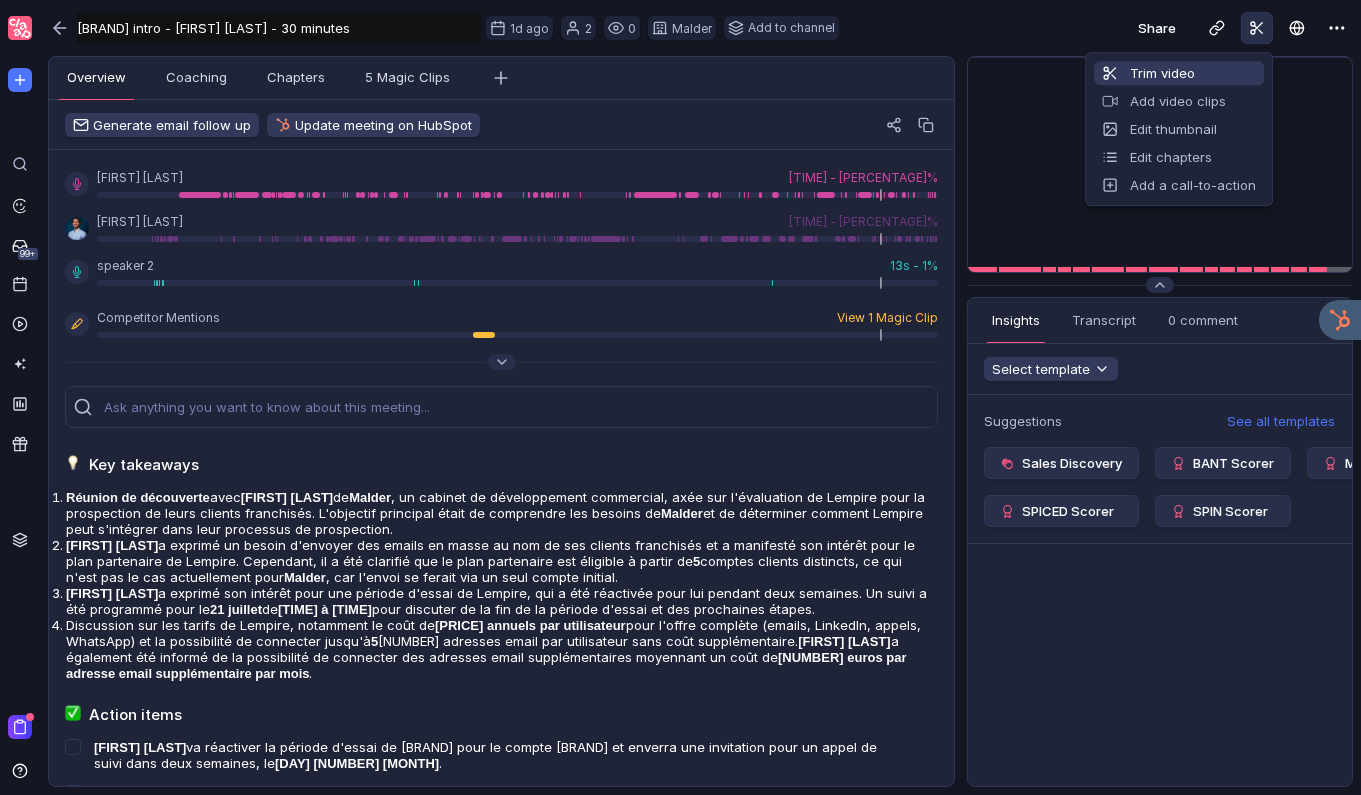 click on "Trim video" at bounding box center [1179, 73] 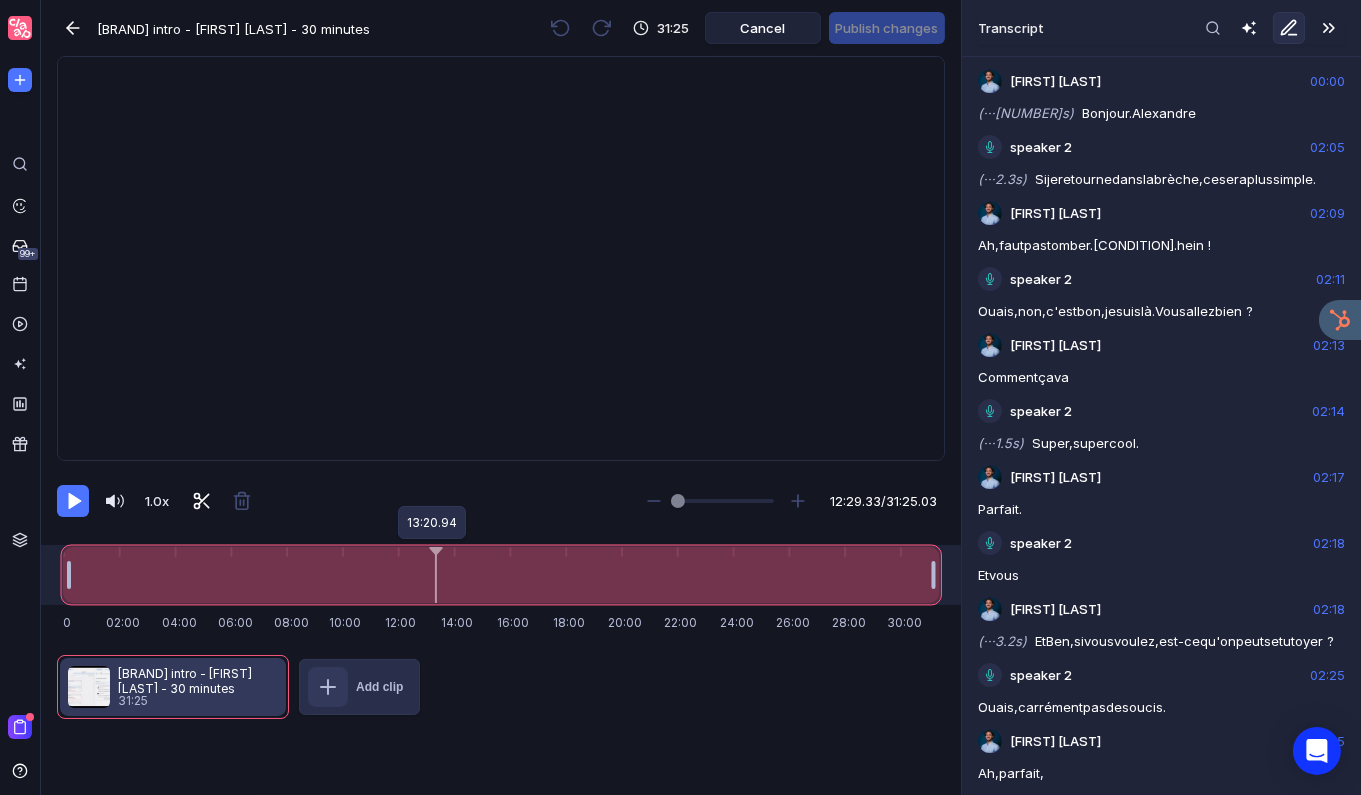 drag, startPoint x: 68, startPoint y: 578, endPoint x: 440, endPoint y: 589, distance: 372.1626 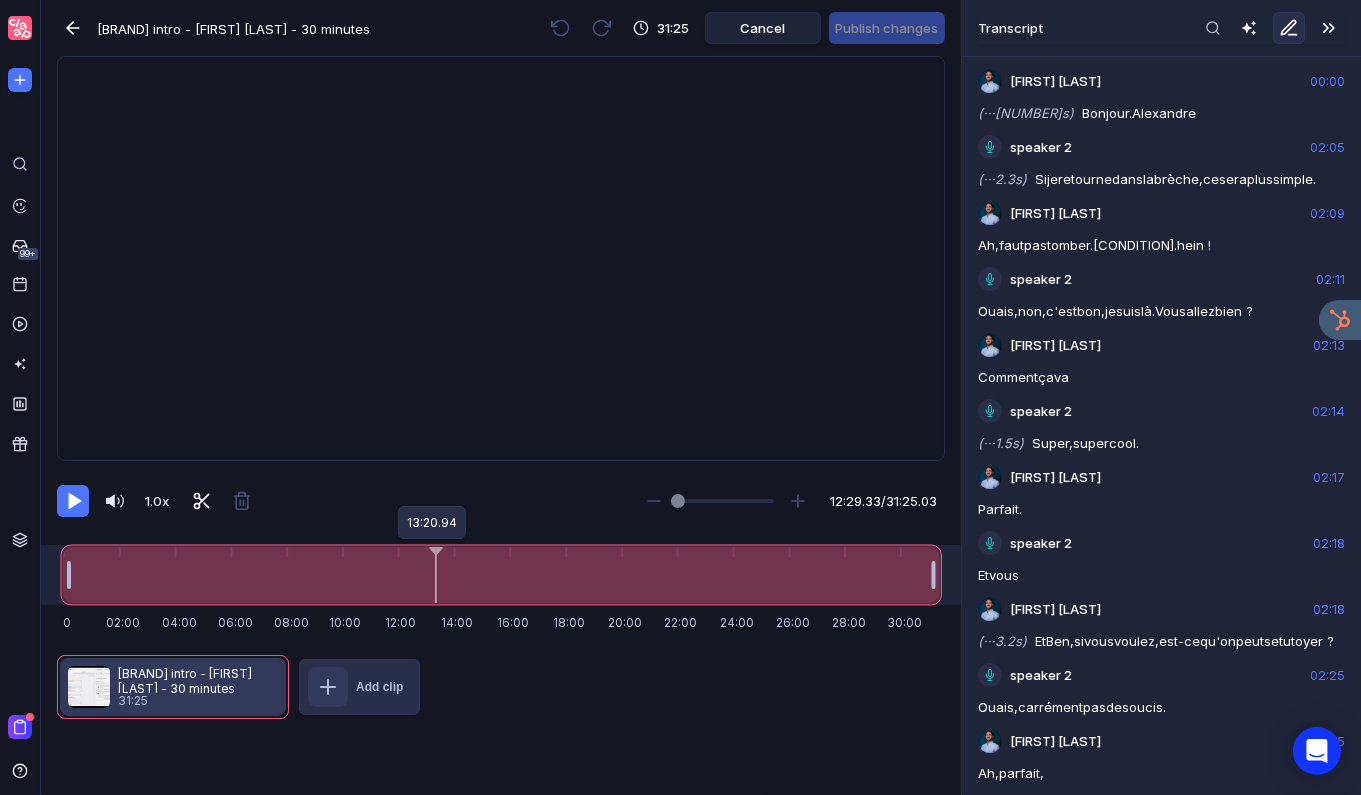click at bounding box center (435, 575) 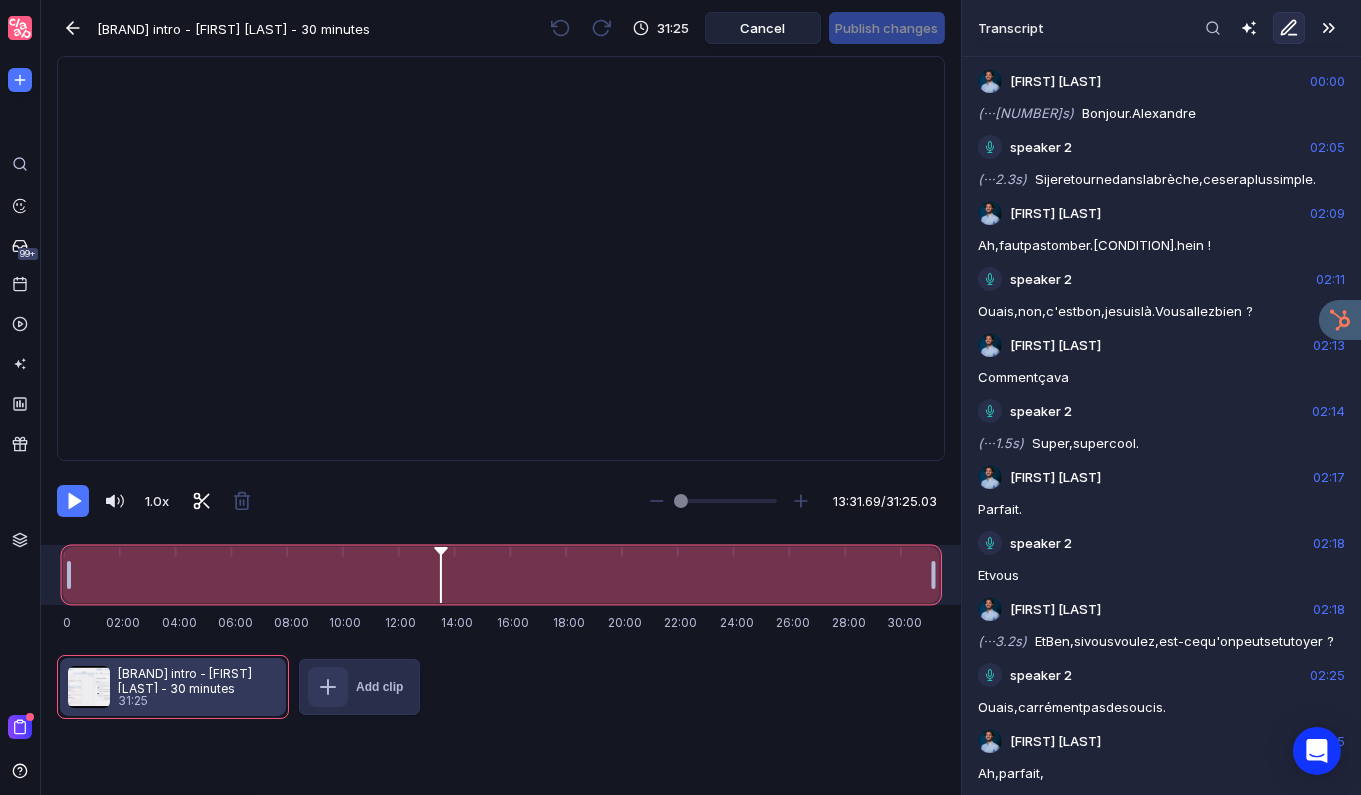 click at bounding box center [501, 258] 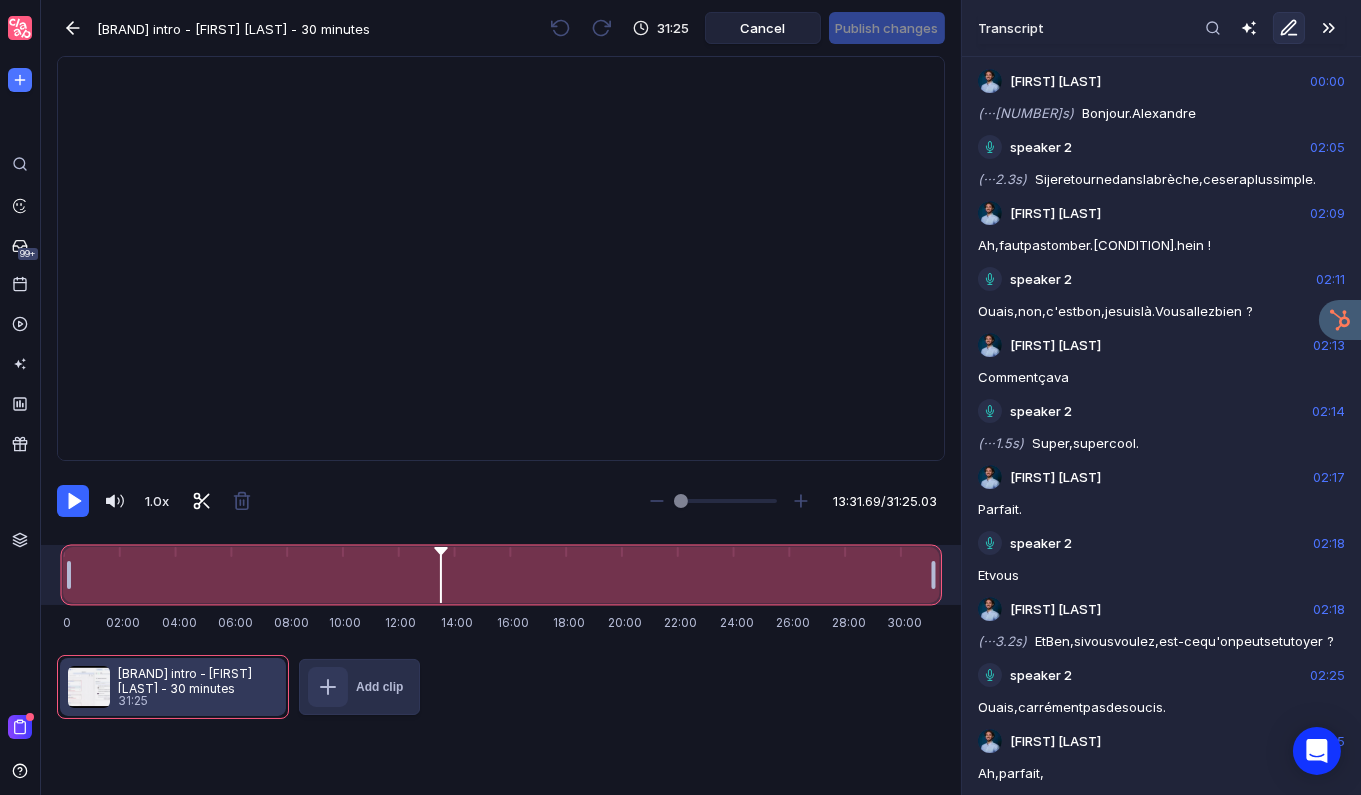 click at bounding box center (75, 501) 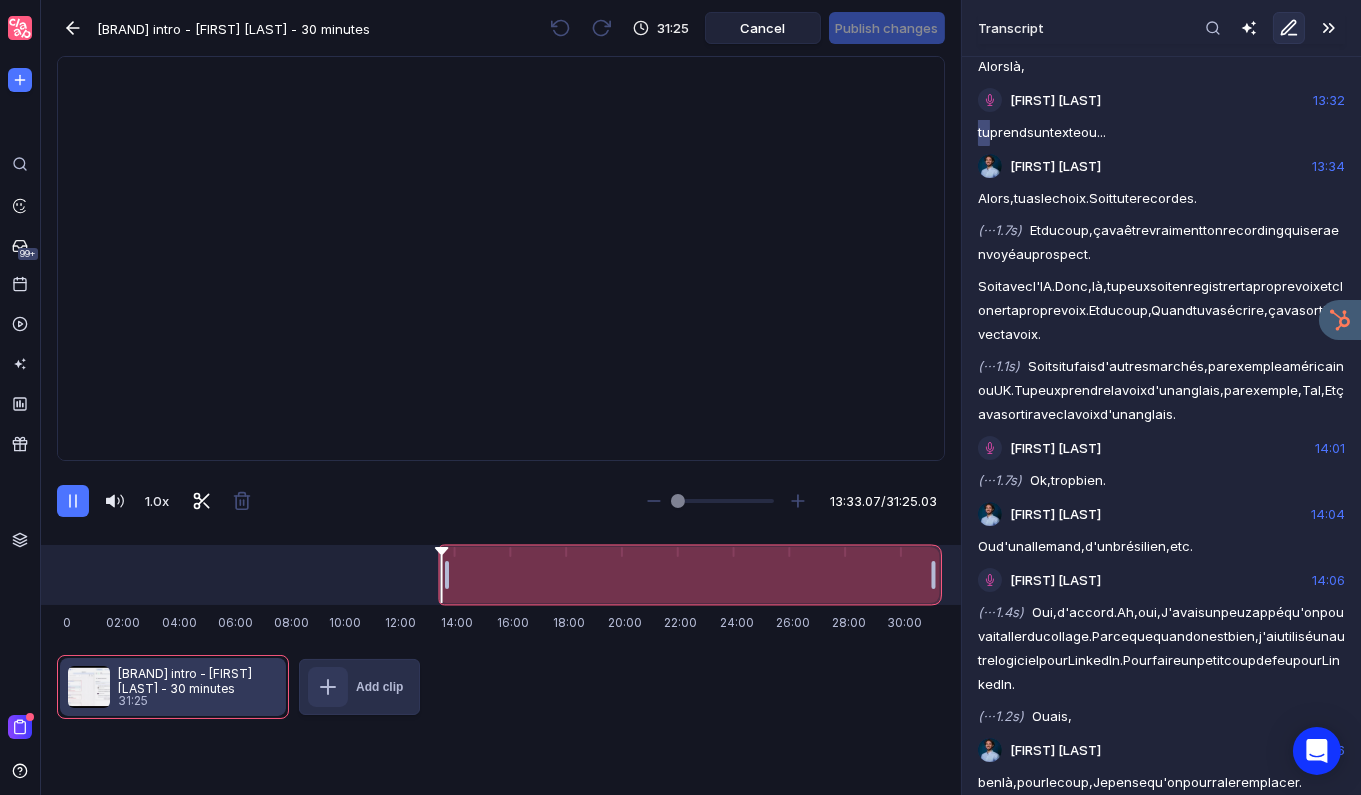 scroll, scrollTop: 10449, scrollLeft: 0, axis: vertical 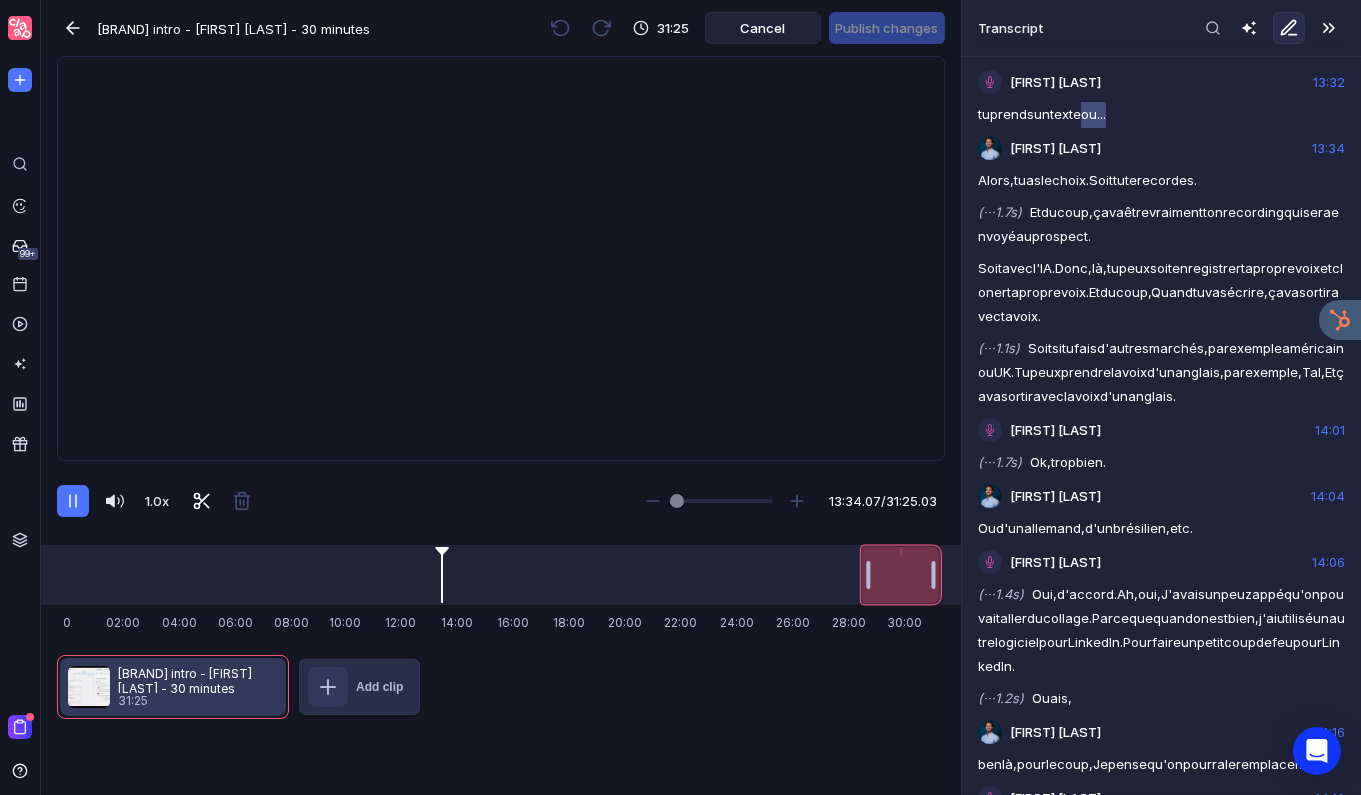 drag, startPoint x: 68, startPoint y: 573, endPoint x: 866, endPoint y: 593, distance: 798.2506 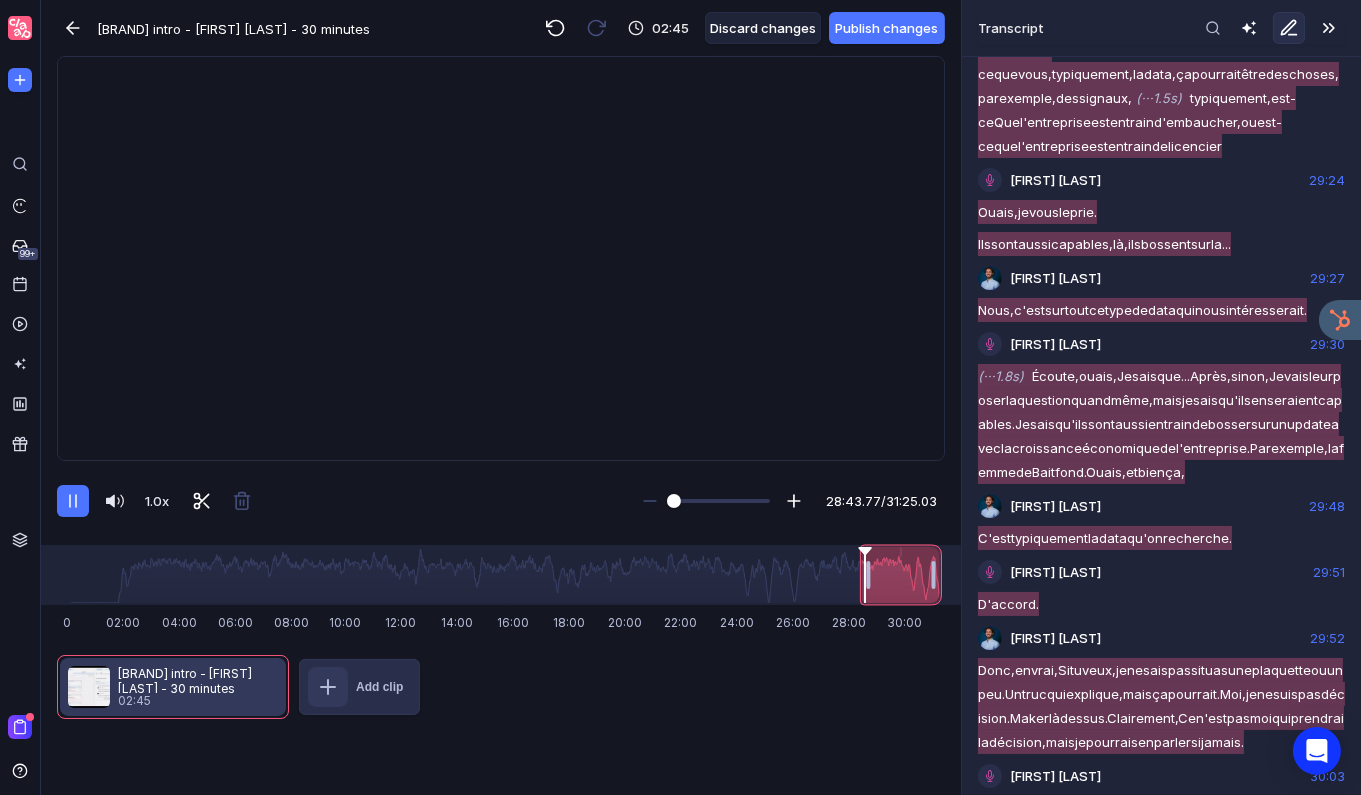 scroll, scrollTop: 21290, scrollLeft: 0, axis: vertical 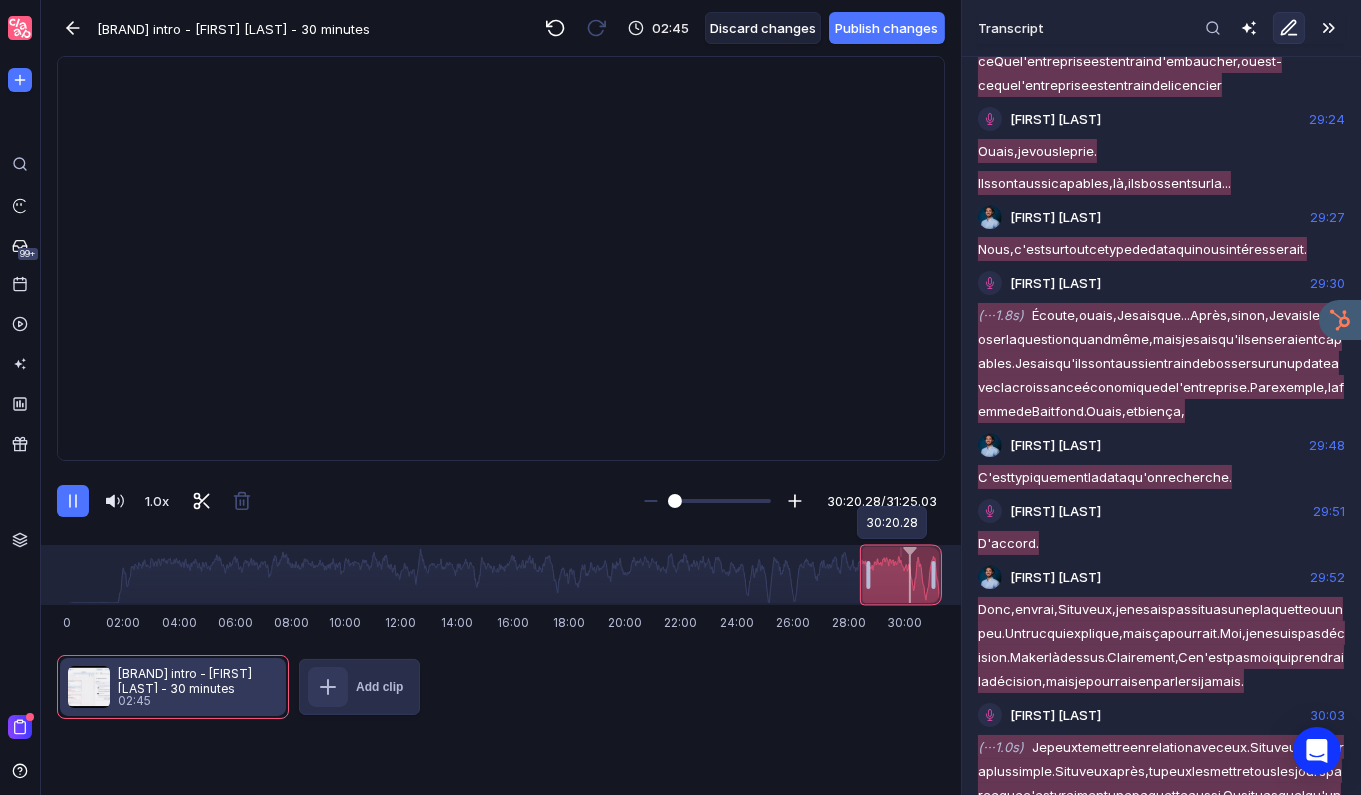 drag, startPoint x: 867, startPoint y: 555, endPoint x: 909, endPoint y: 554, distance: 42.0119 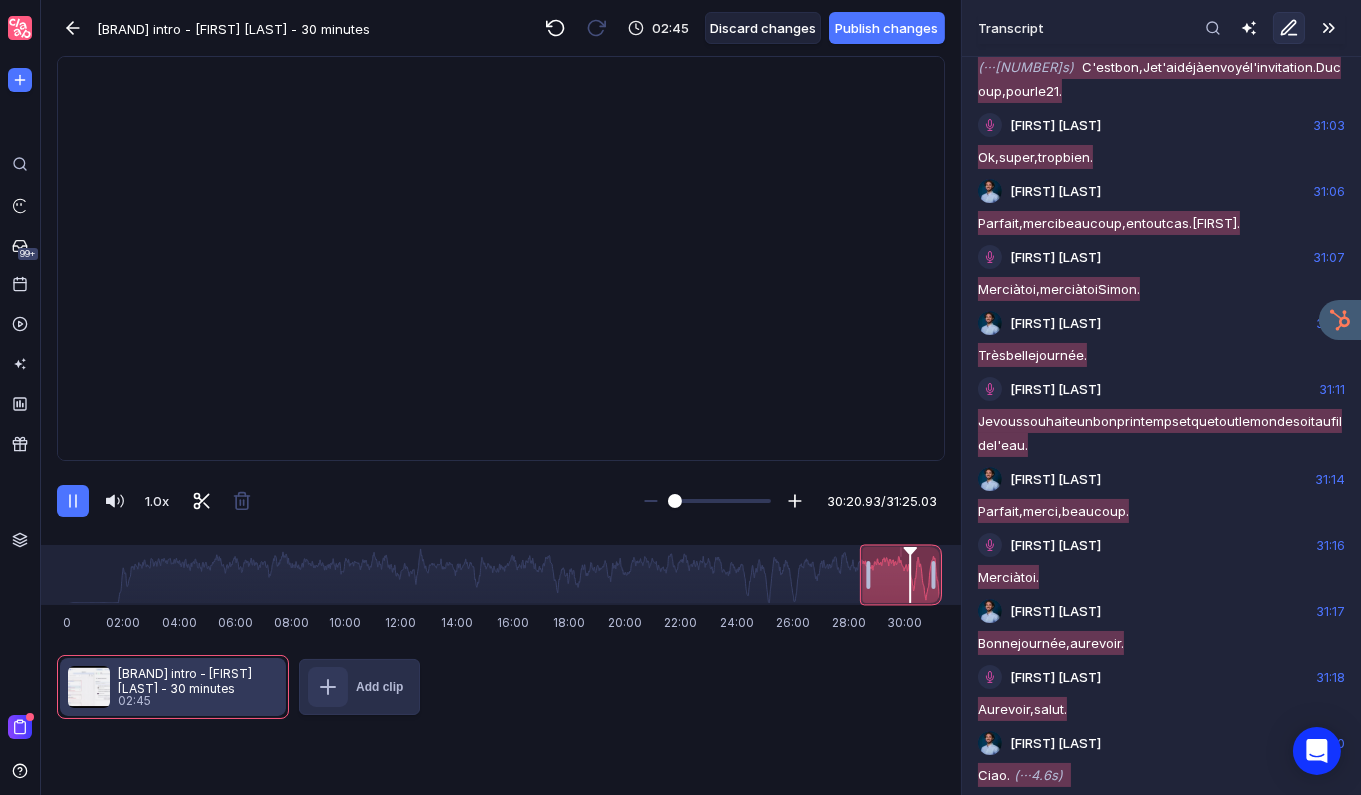 scroll, scrollTop: 22864, scrollLeft: 0, axis: vertical 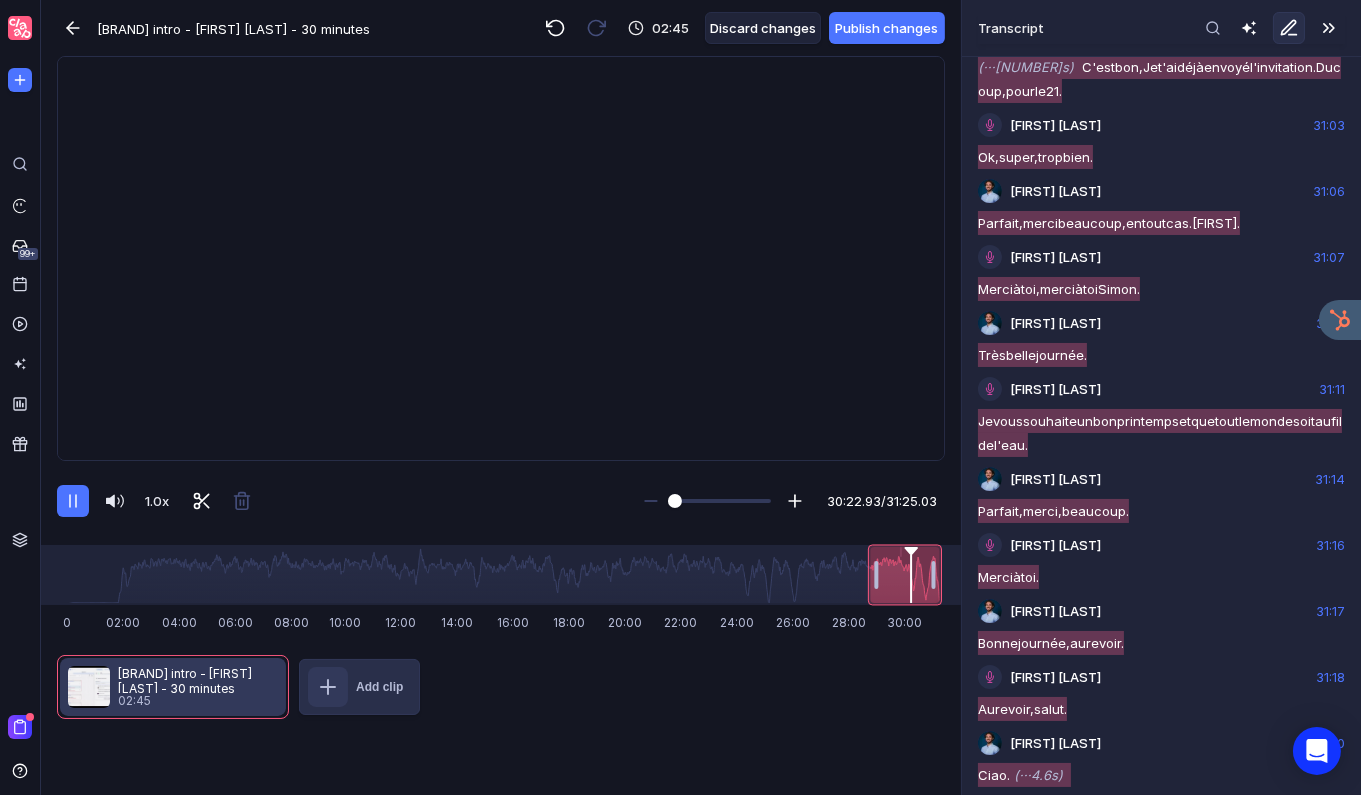 drag, startPoint x: 865, startPoint y: 581, endPoint x: 877, endPoint y: 582, distance: 12.0415945 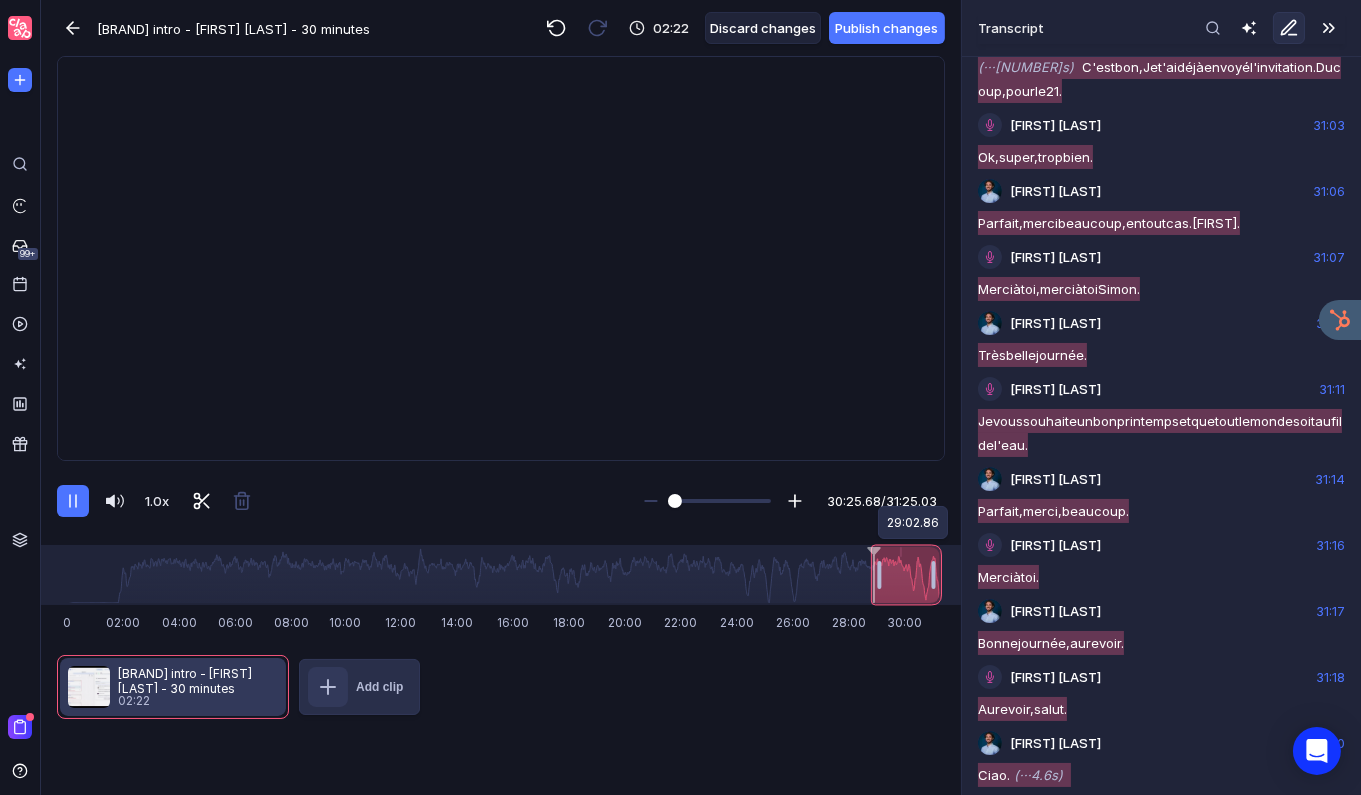 drag, startPoint x: 913, startPoint y: 553, endPoint x: 848, endPoint y: 553, distance: 65 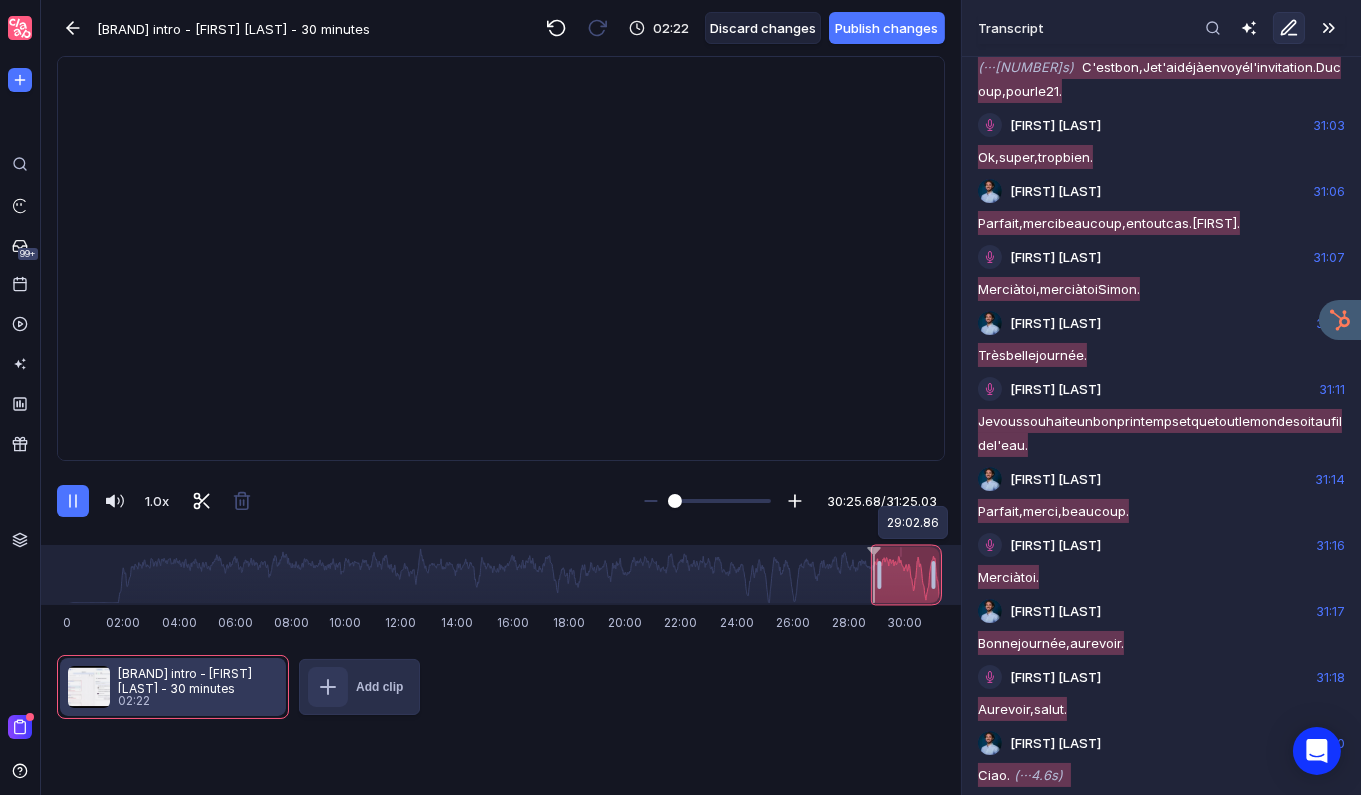 click on "0 02:00 04:00 06:00 08:00 10:00 12:00 14:00 16:00 18:00 20:00 22:00 24:00 26:00 28:00 30:00" at bounding box center [502, 587] 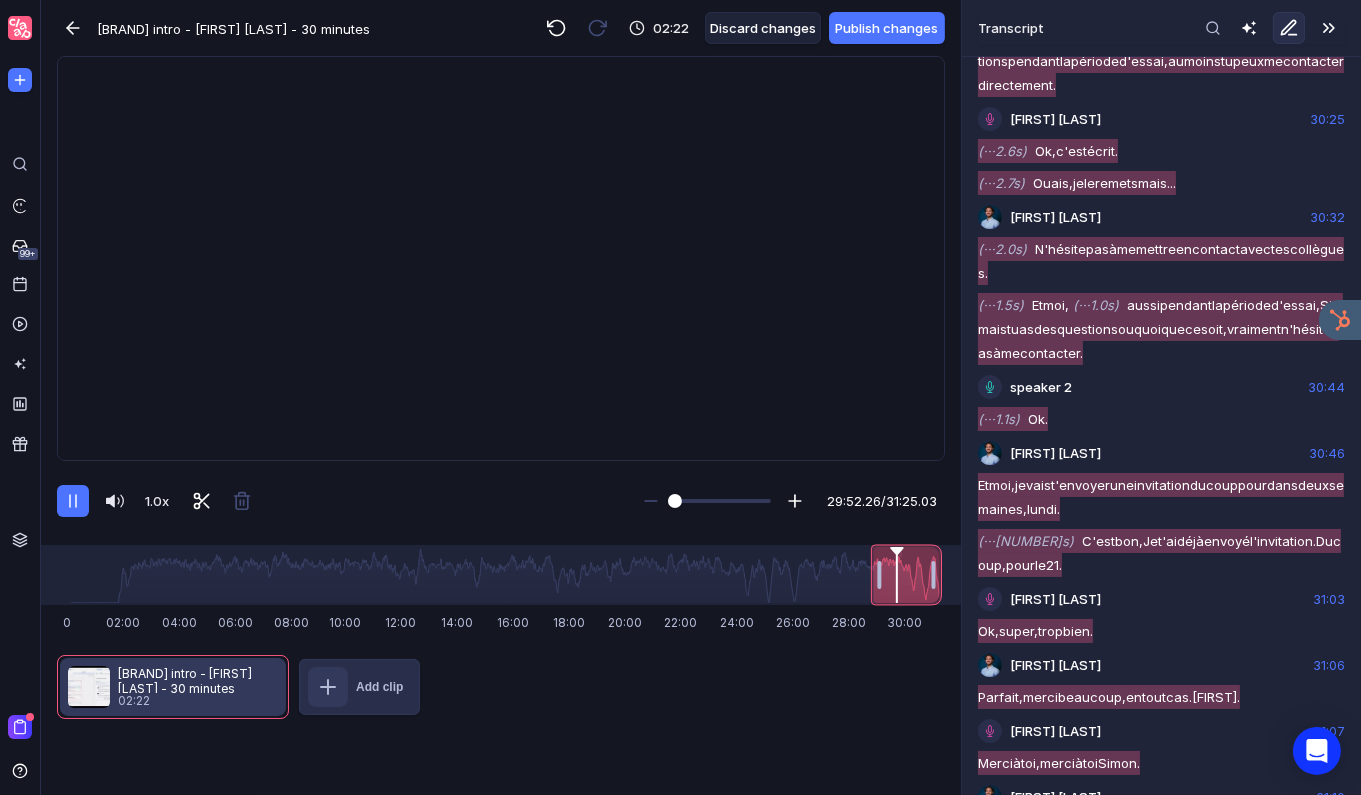 scroll, scrollTop: 22408, scrollLeft: 0, axis: vertical 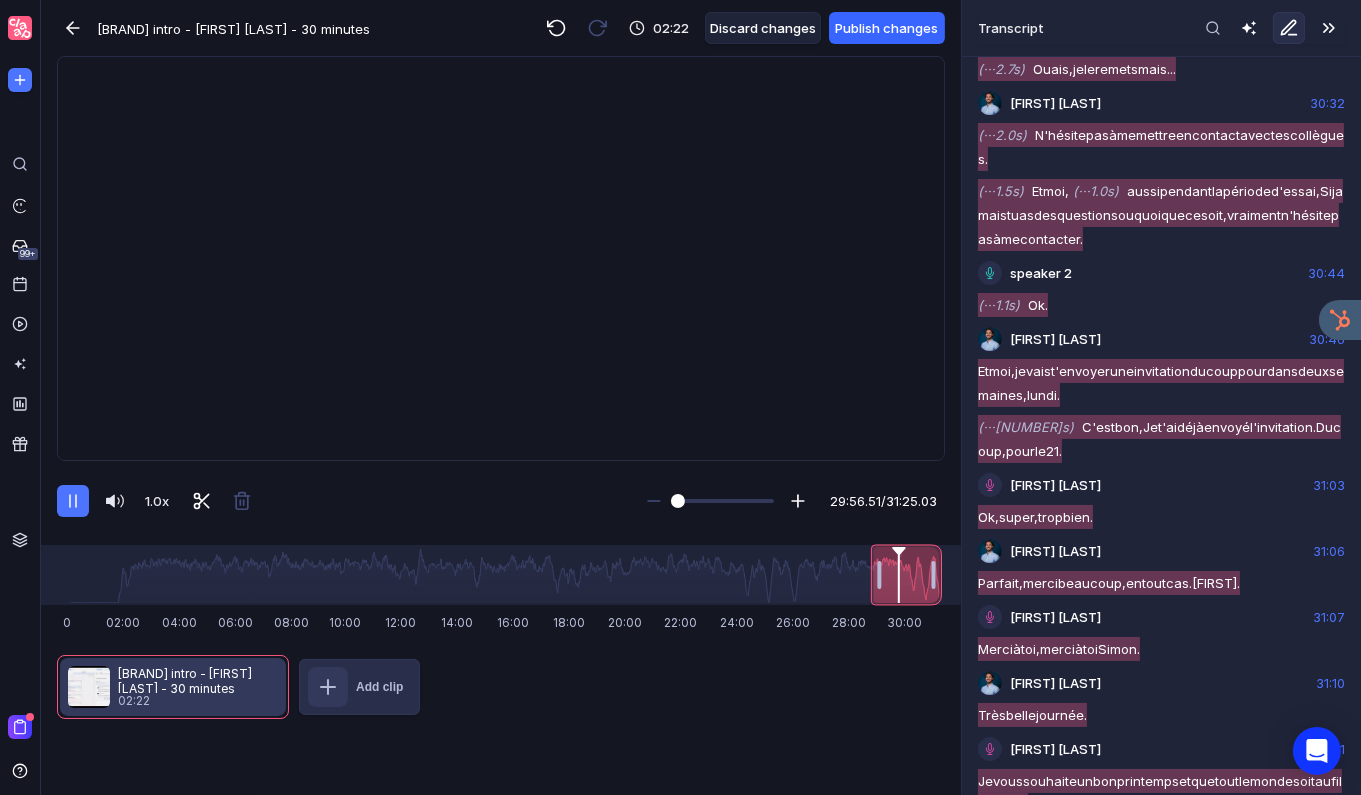 click on "Publish changes" at bounding box center [887, 28] 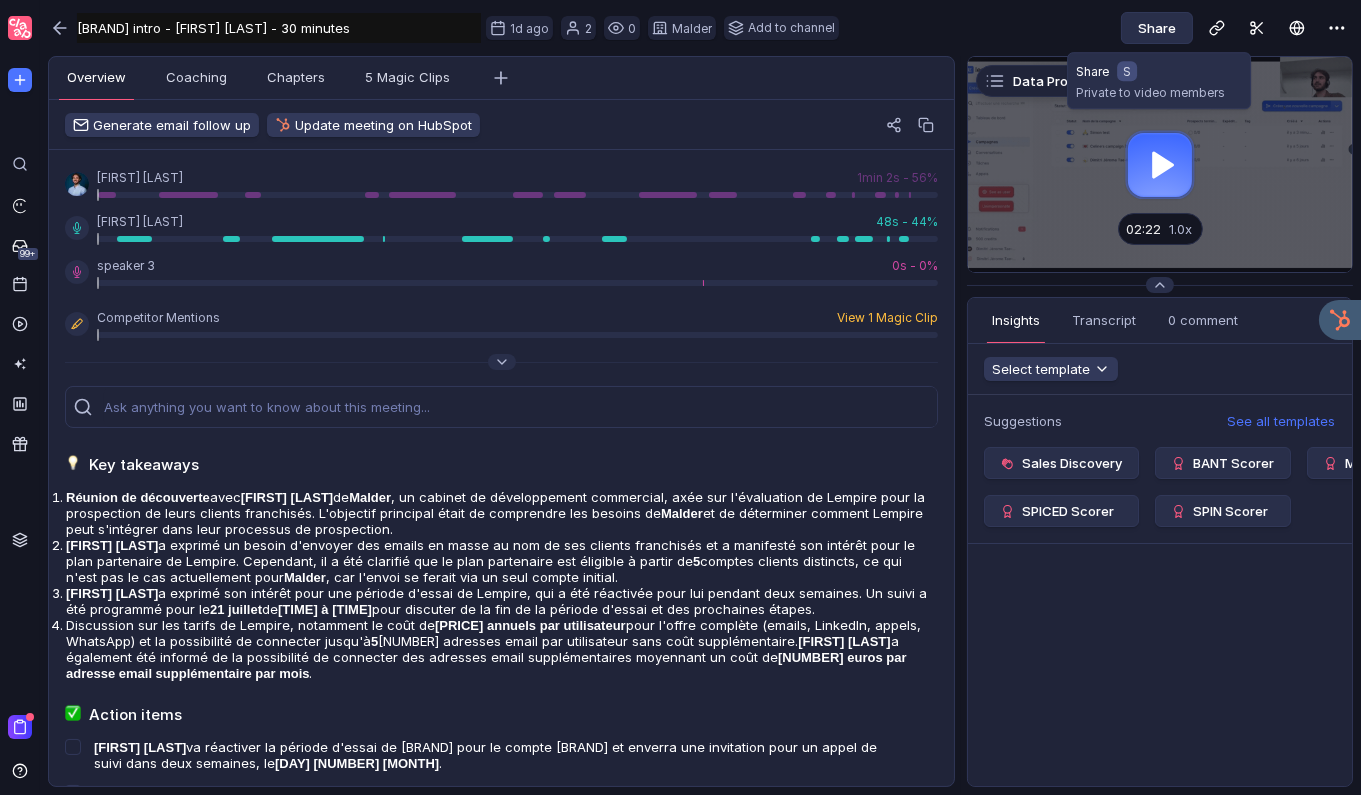 click on "Share" at bounding box center (1157, 28) 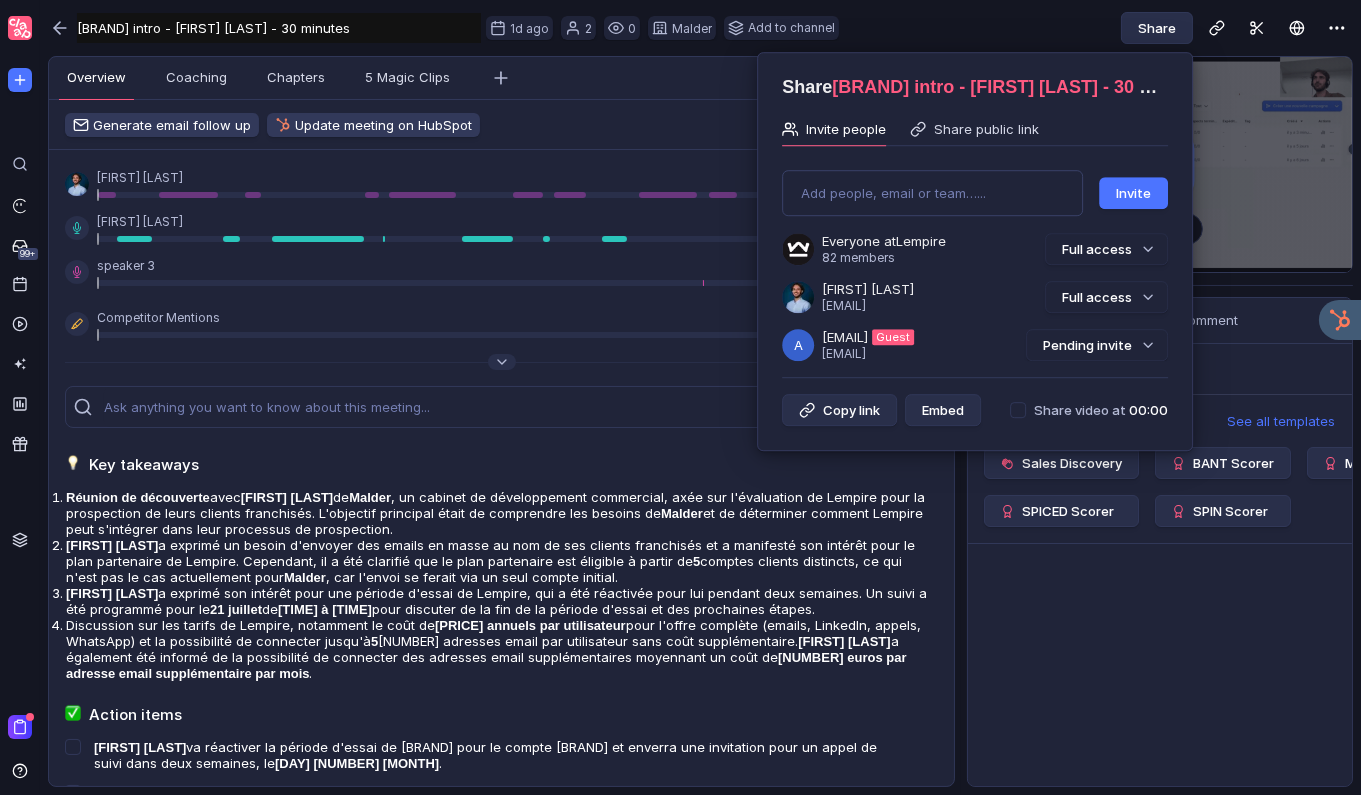 click at bounding box center (680, 397) 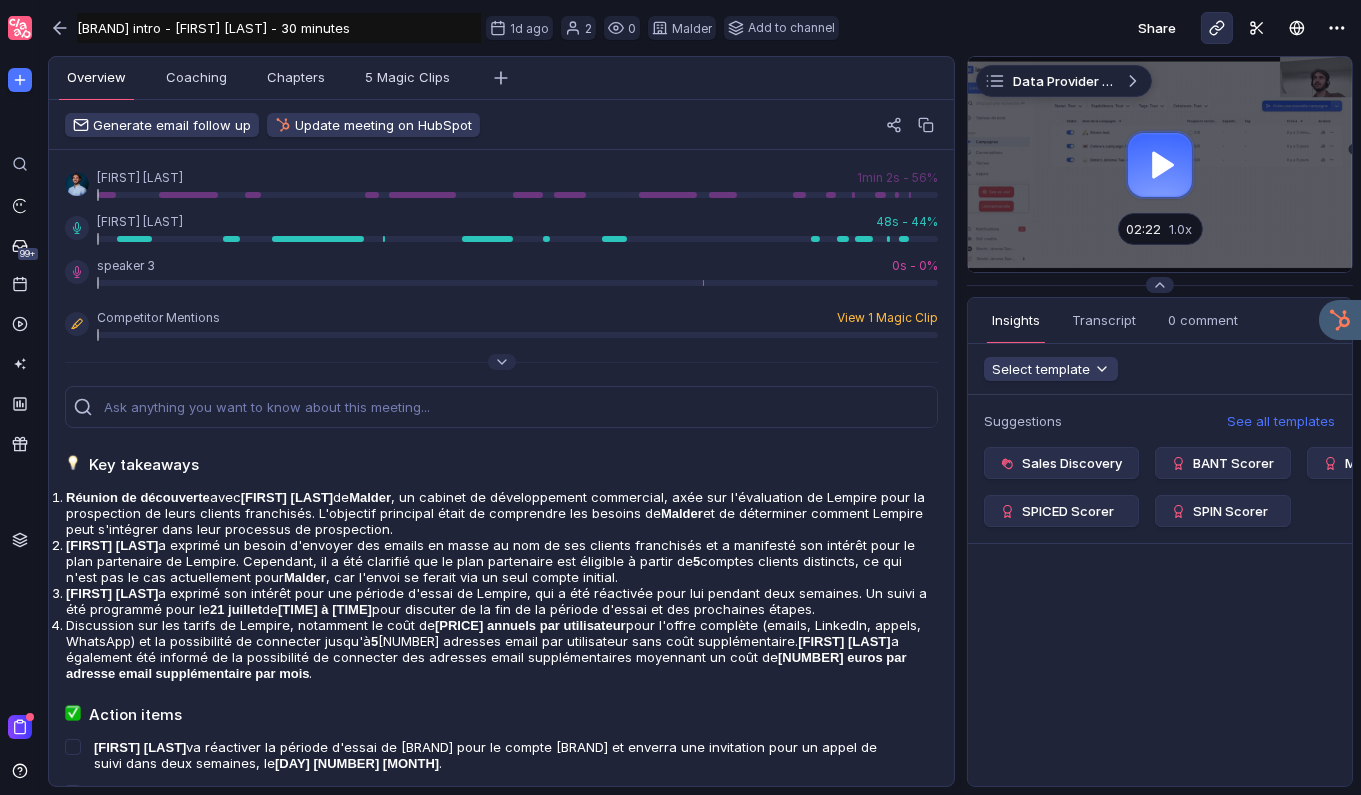 click at bounding box center [1220, 25] 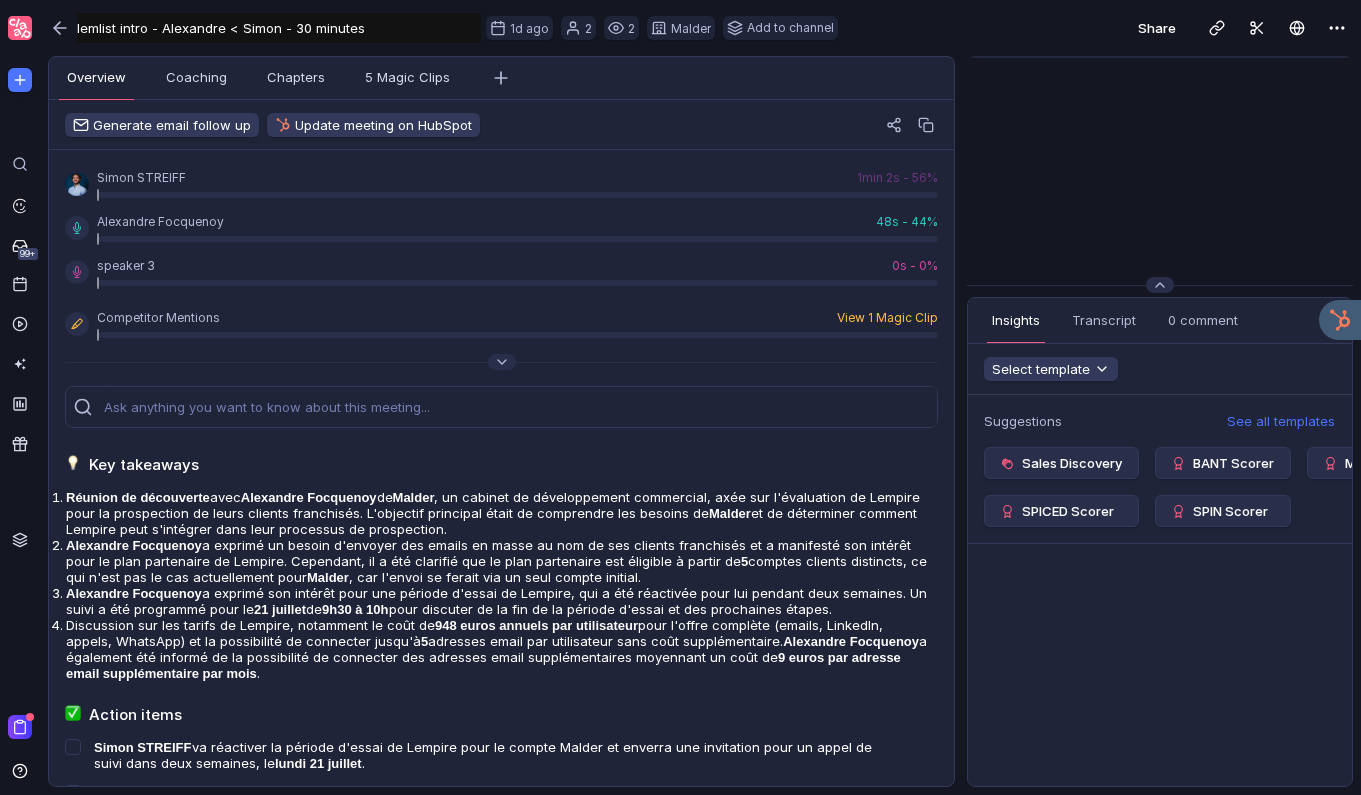 scroll, scrollTop: 0, scrollLeft: 0, axis: both 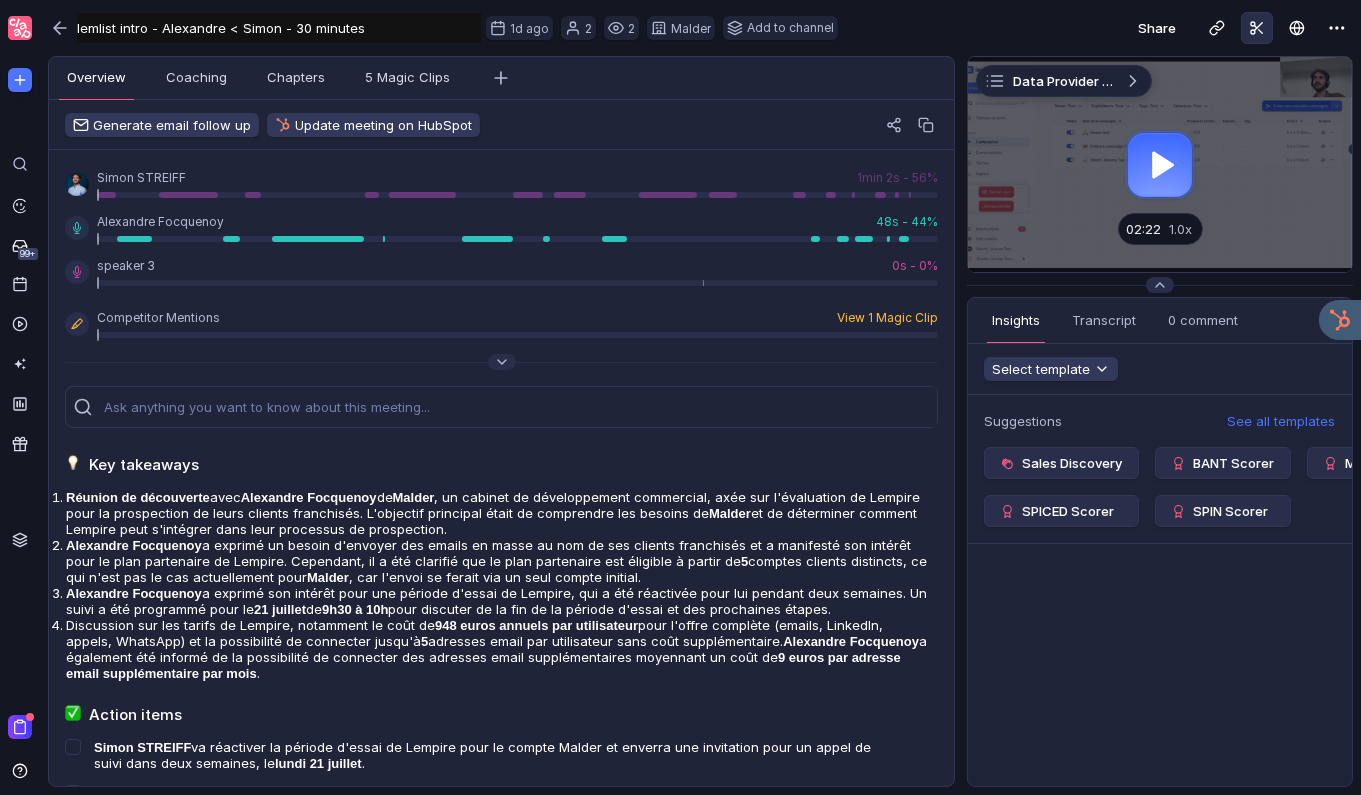 click at bounding box center (1257, 28) 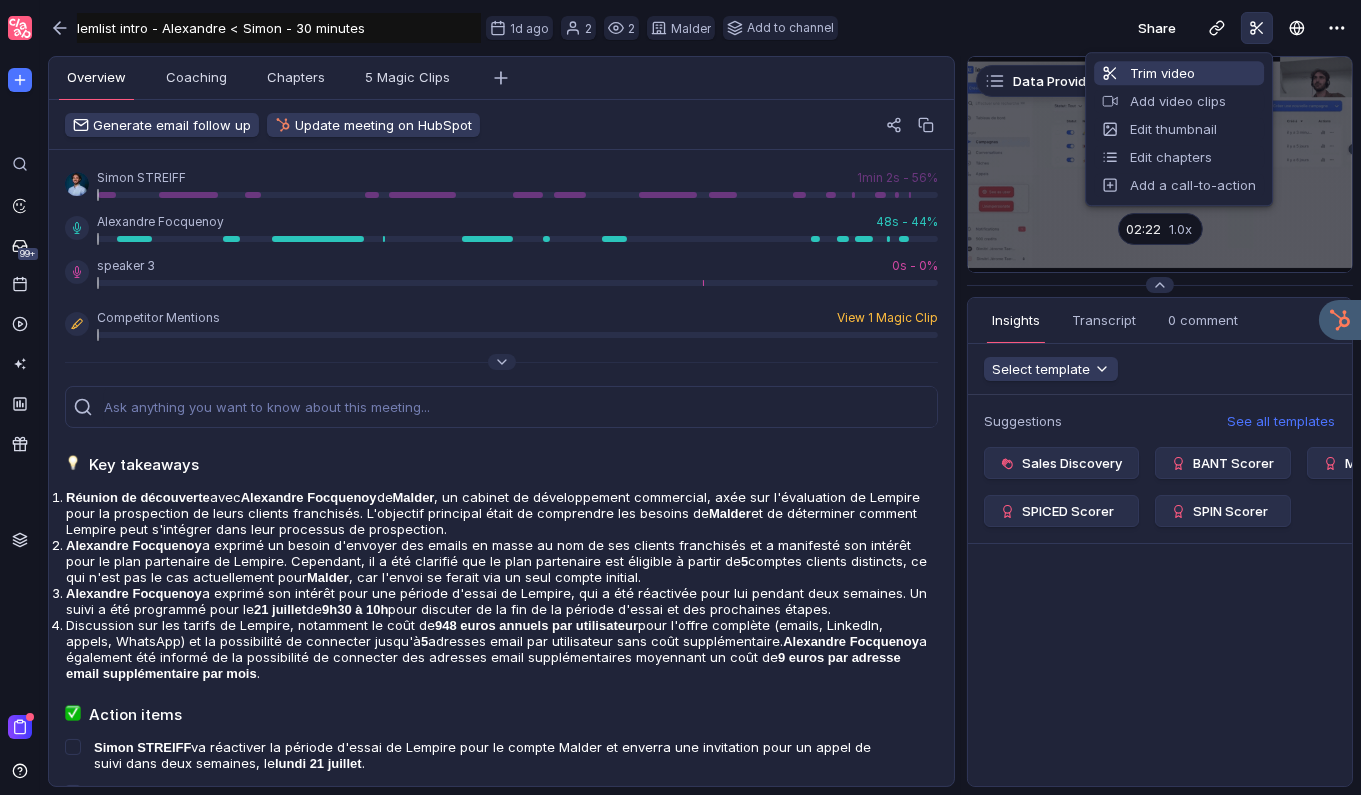 click on "Trim video" at bounding box center (1179, 73) 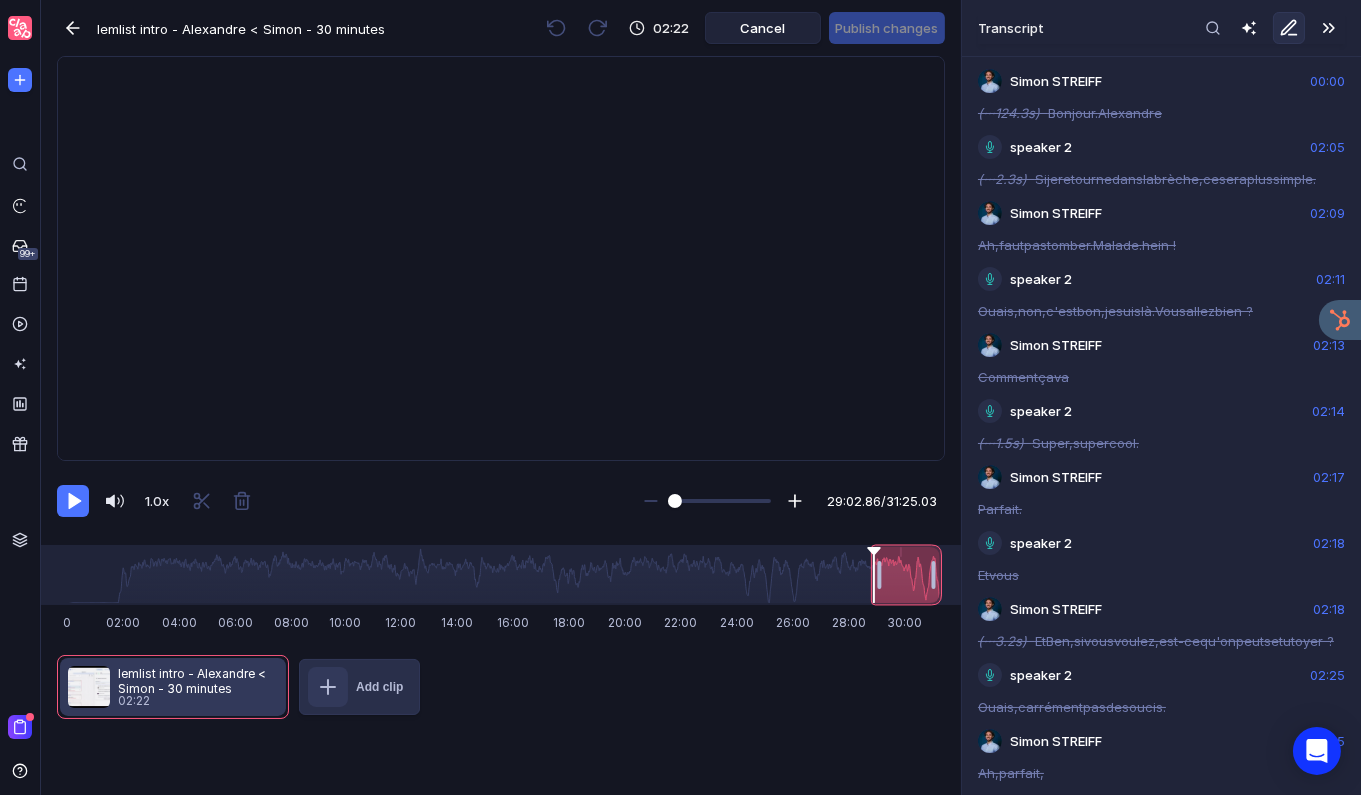 click at bounding box center (501, 258) 